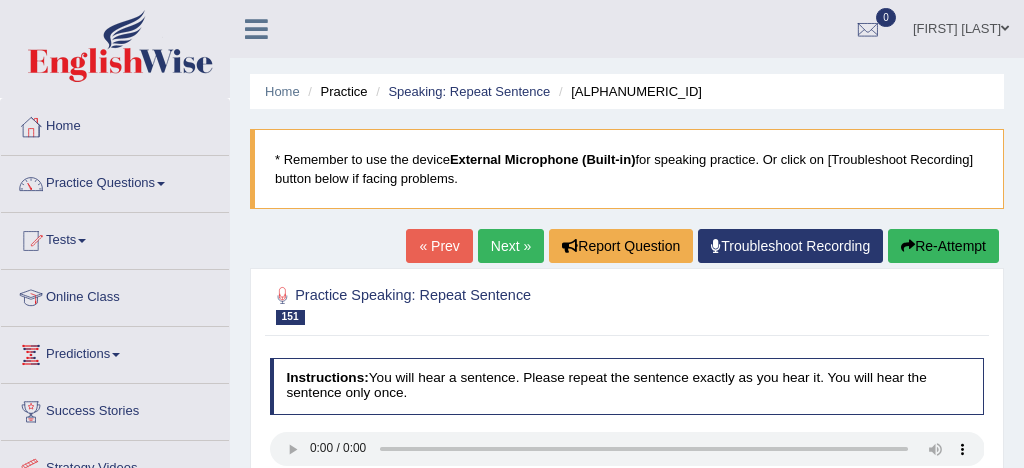 scroll, scrollTop: 156, scrollLeft: 0, axis: vertical 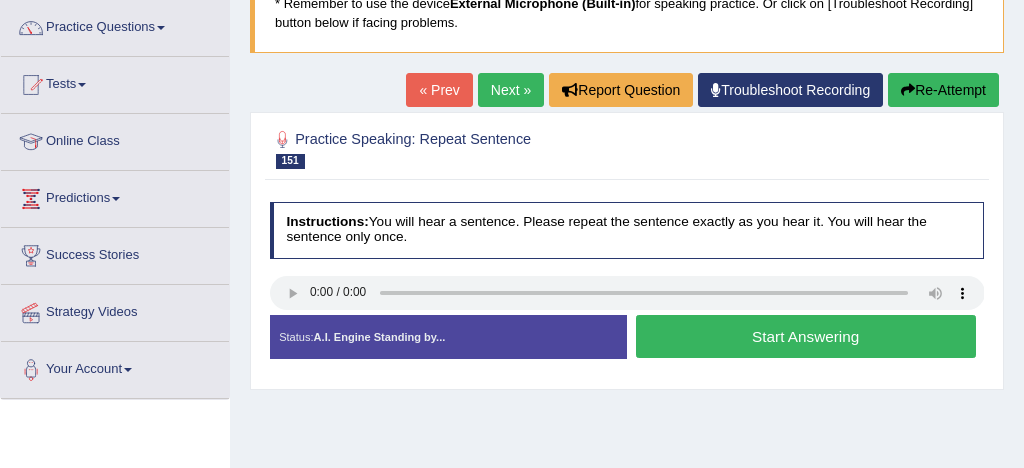 click on "Start Answering" at bounding box center [806, 336] 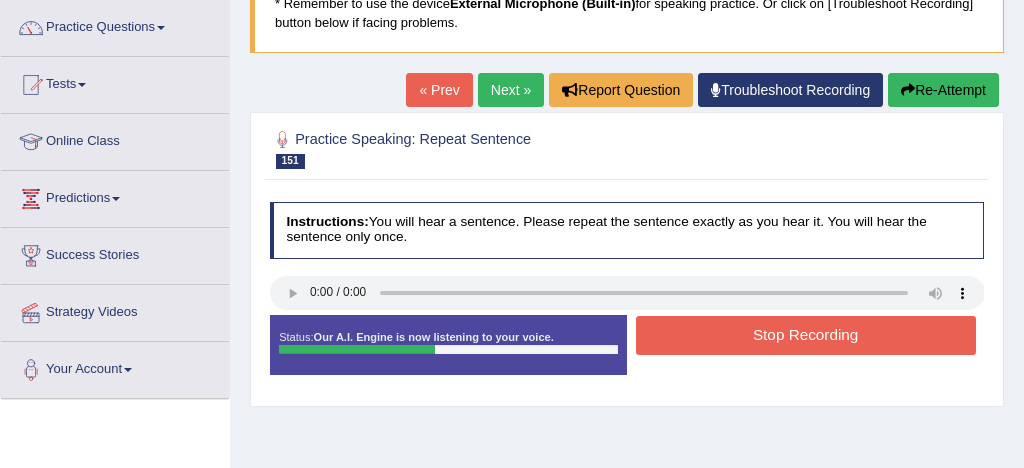 click on "Stop Recording" at bounding box center [806, 335] 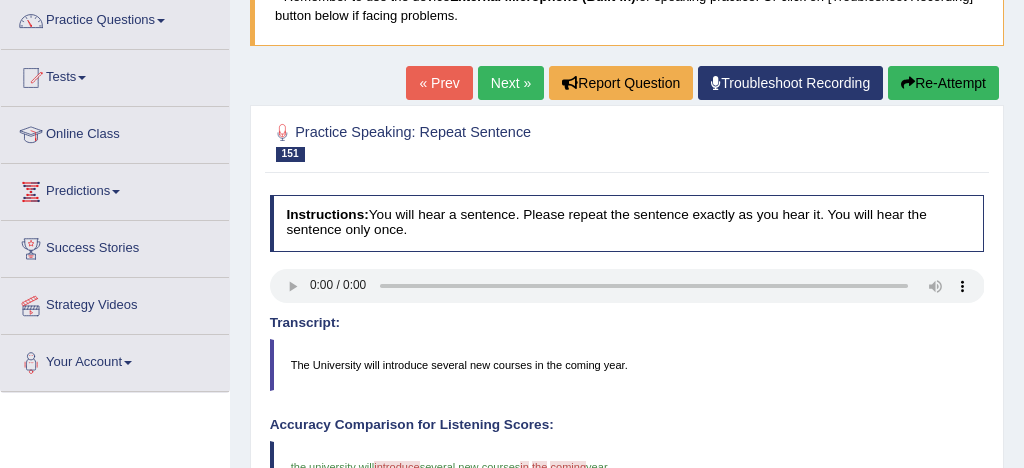 scroll, scrollTop: 138, scrollLeft: 0, axis: vertical 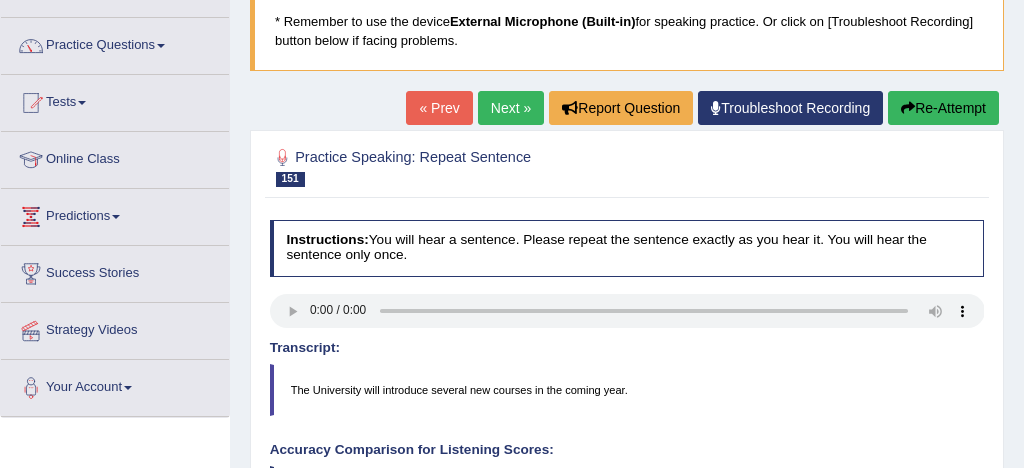click on "Next »" at bounding box center (511, 108) 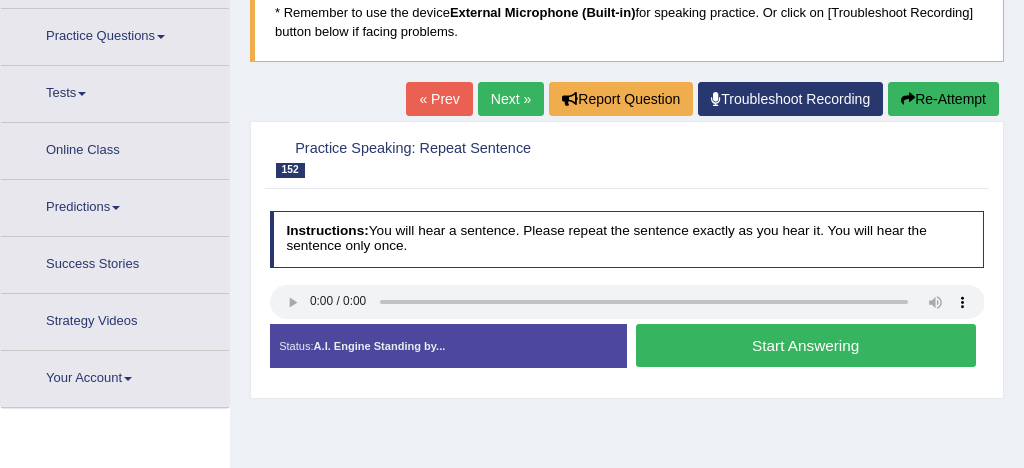 scroll, scrollTop: 162, scrollLeft: 0, axis: vertical 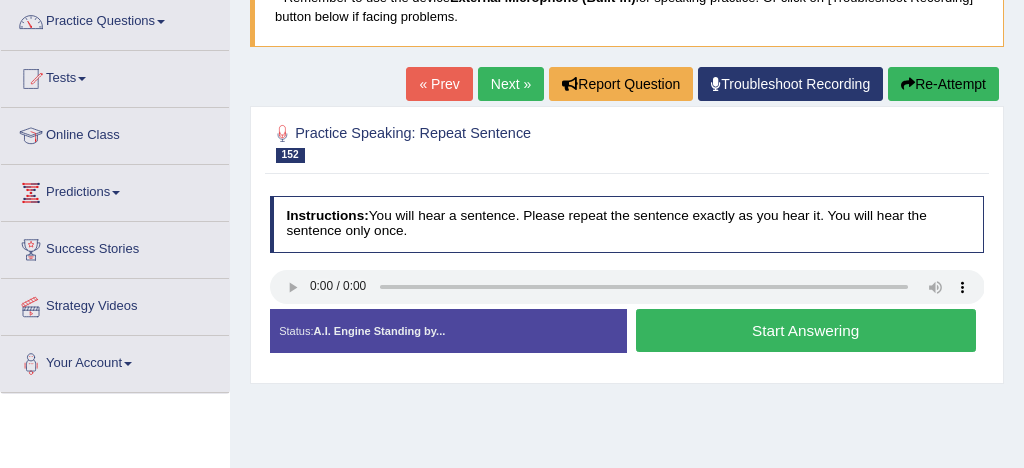 click on "Start Answering" at bounding box center [806, 330] 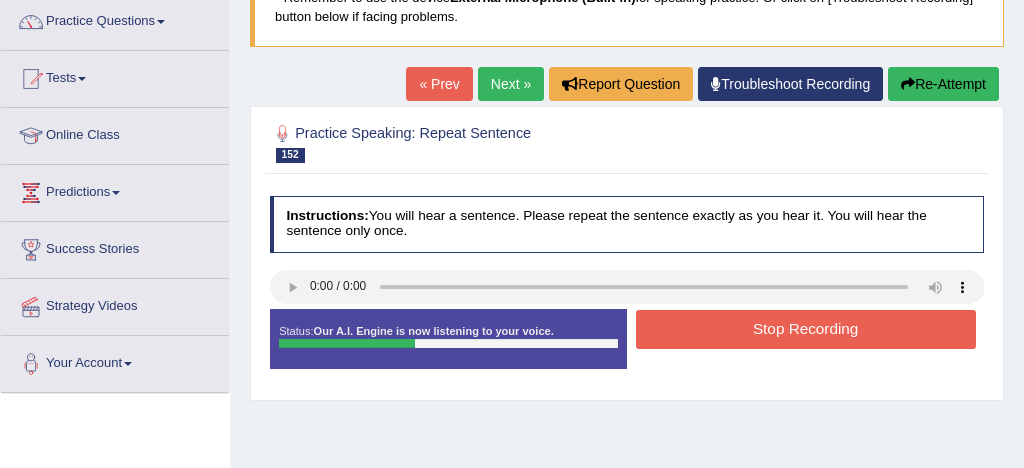 click on "Stop Recording" at bounding box center (806, 329) 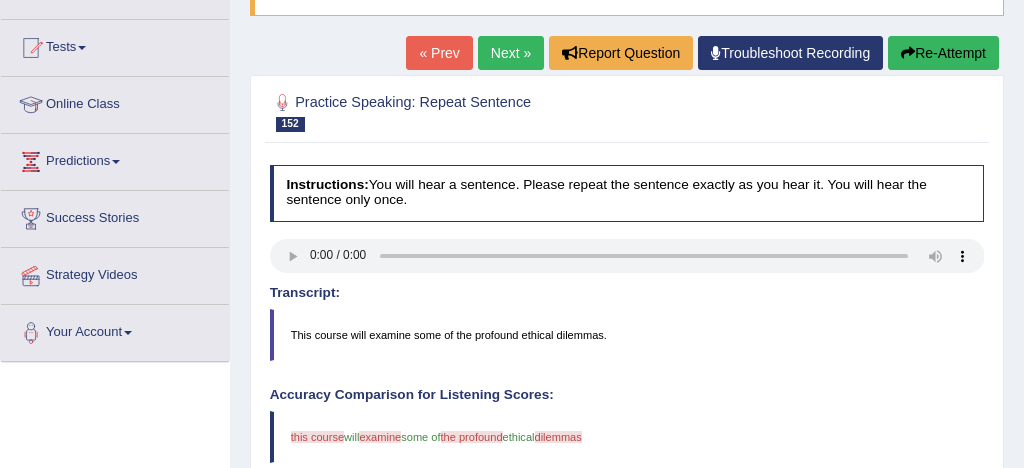 scroll, scrollTop: 194, scrollLeft: 0, axis: vertical 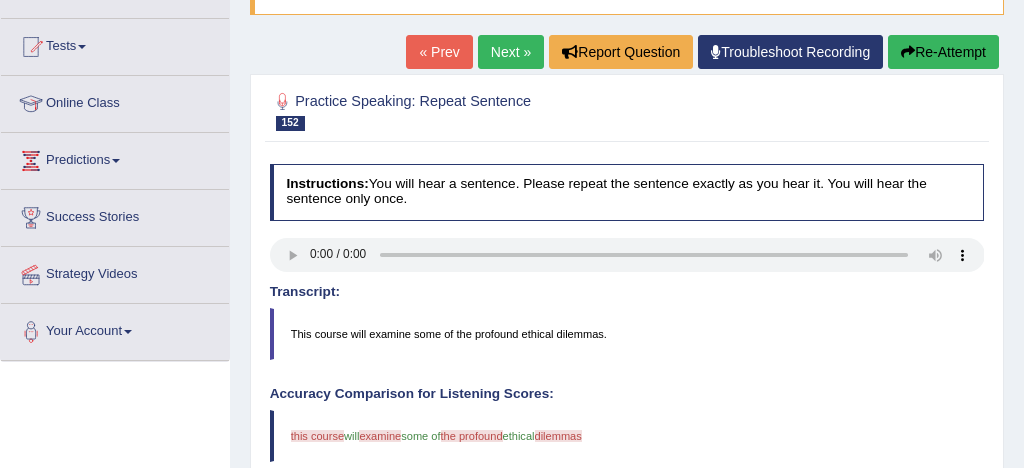 click on "Next »" at bounding box center (511, 52) 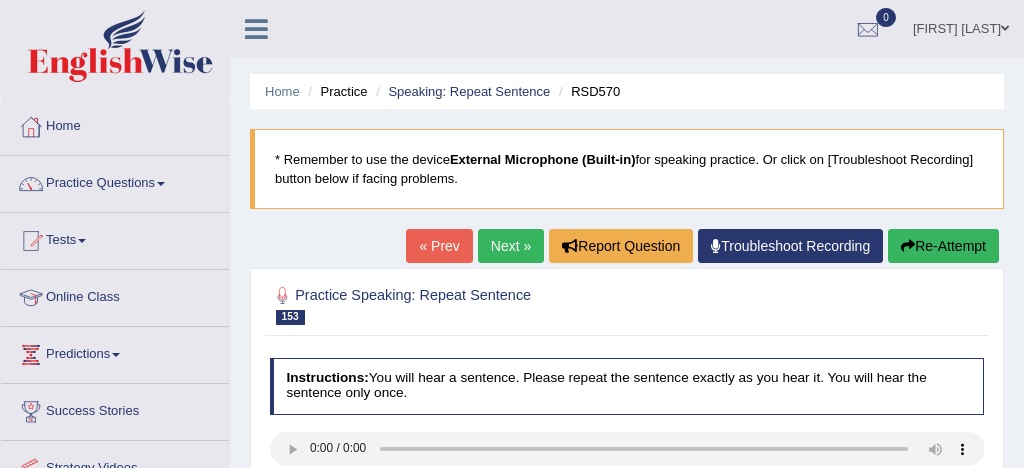 scroll, scrollTop: 124, scrollLeft: 0, axis: vertical 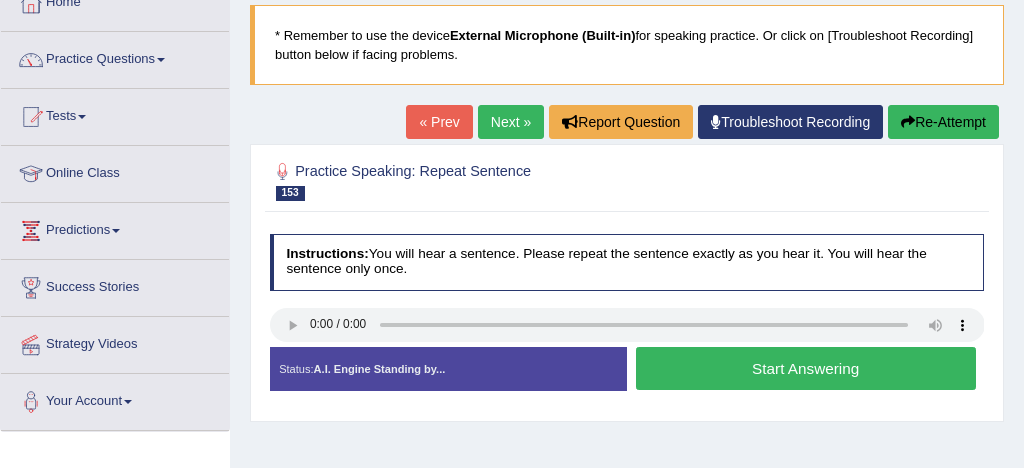 click on "Start Answering" at bounding box center [806, 368] 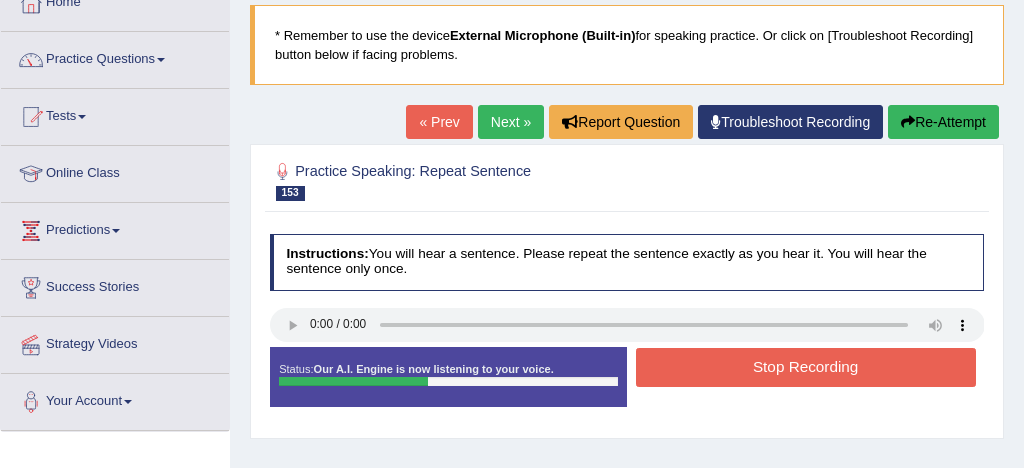 click on "Stop Recording" at bounding box center [806, 367] 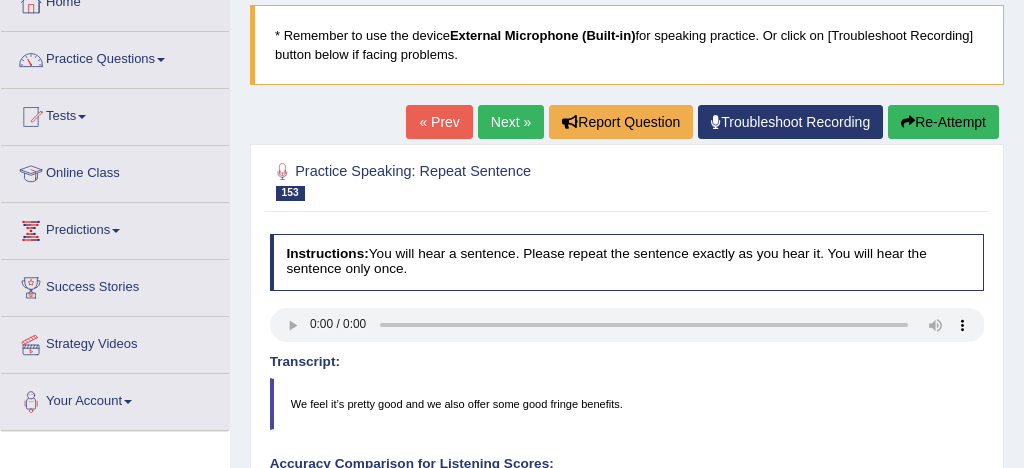 click on "Next »" at bounding box center [511, 122] 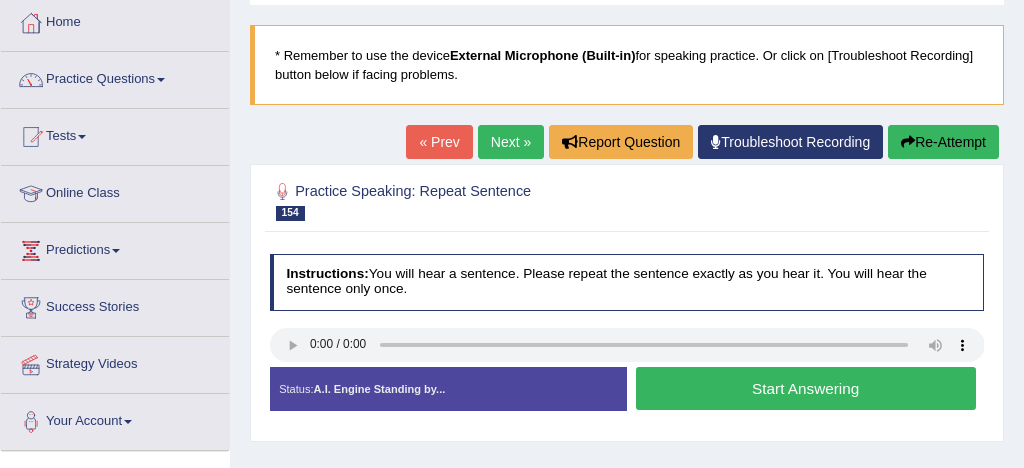 scroll, scrollTop: 104, scrollLeft: 0, axis: vertical 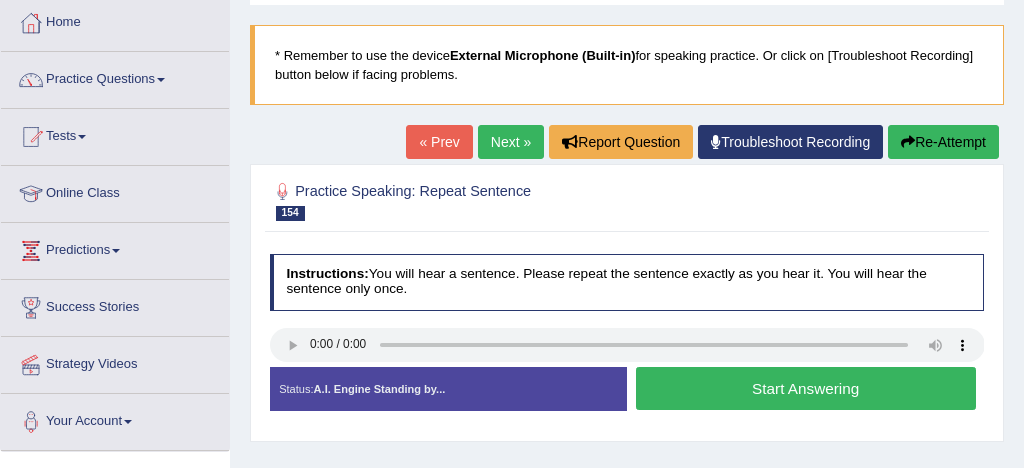 click on "Start Answering" at bounding box center (806, 388) 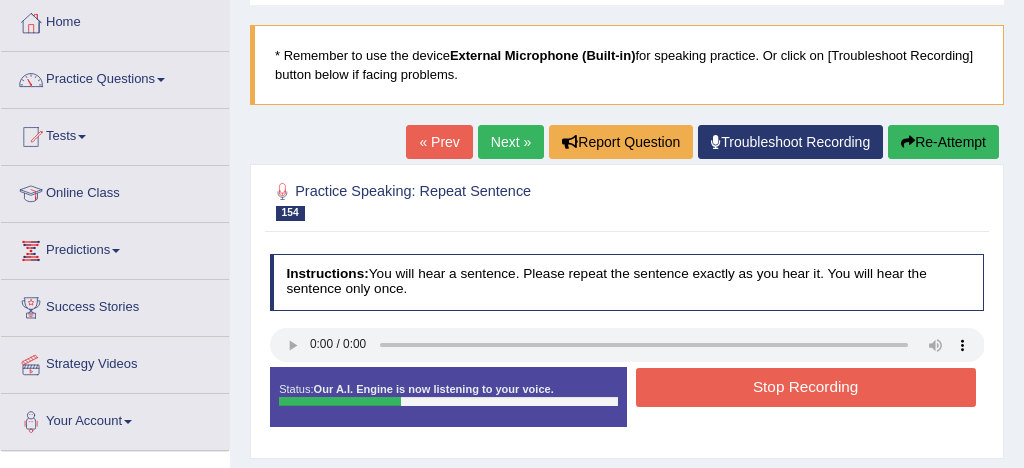 click on "Stop Recording" at bounding box center (806, 387) 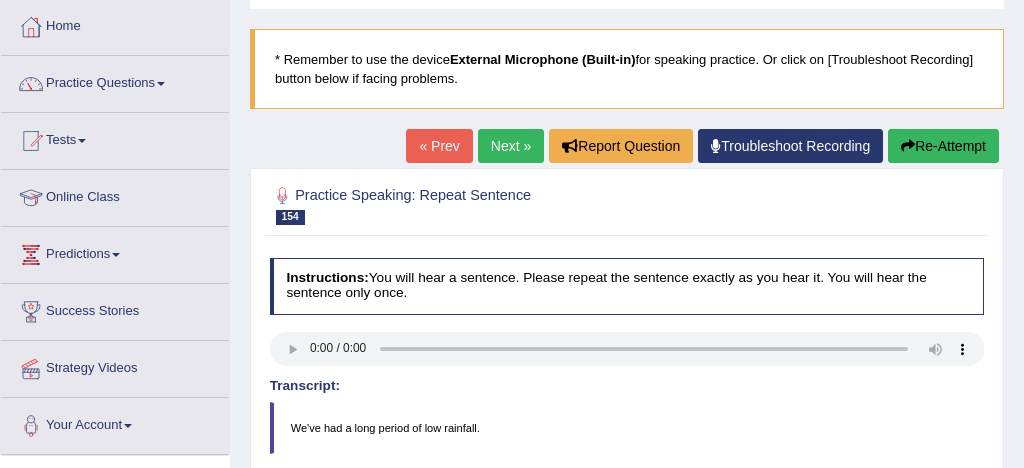 scroll, scrollTop: 98, scrollLeft: 0, axis: vertical 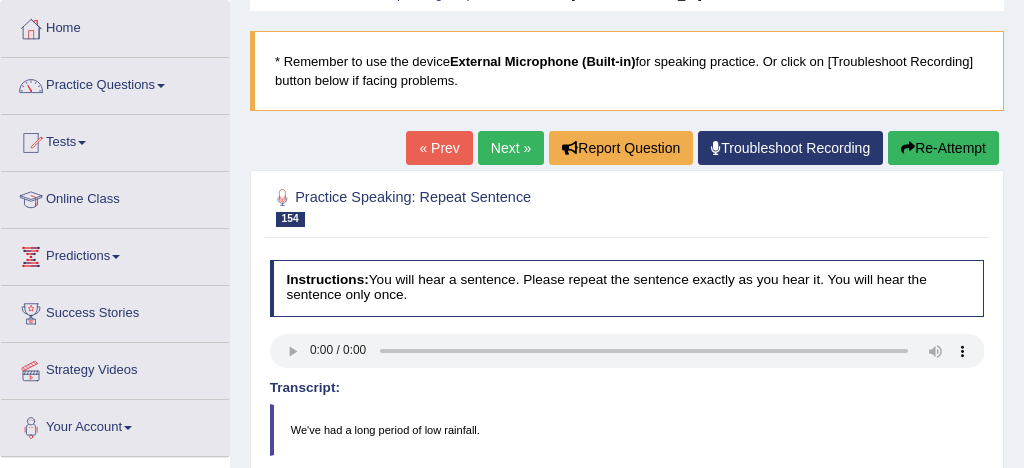 click on "Next »" at bounding box center (511, 148) 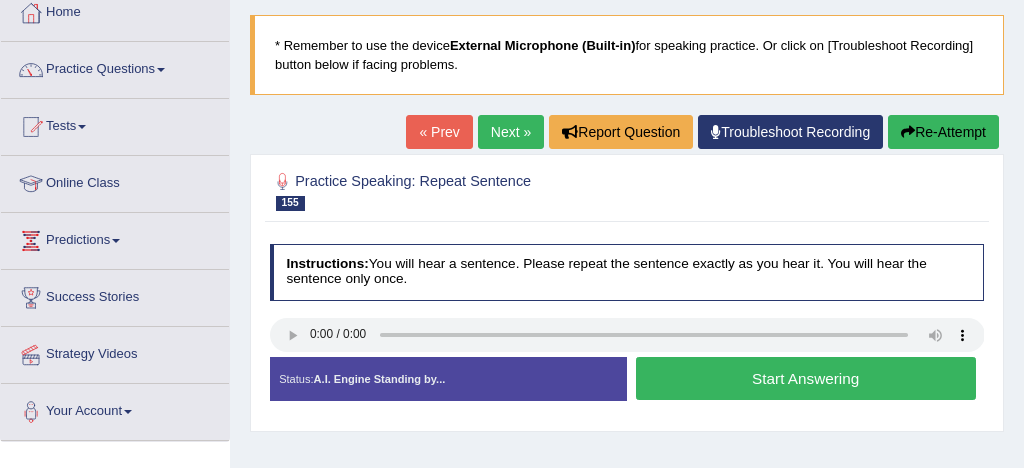 scroll, scrollTop: 114, scrollLeft: 0, axis: vertical 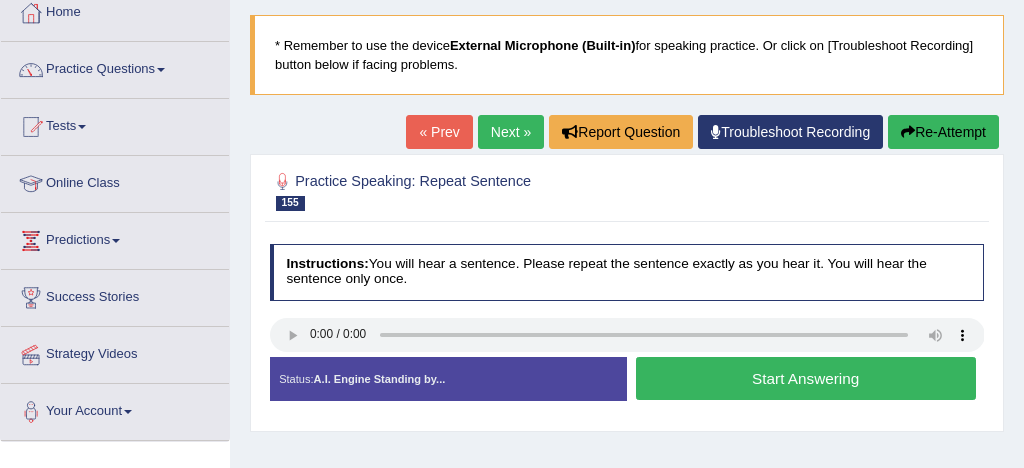 click on "Start Answering" at bounding box center [806, 378] 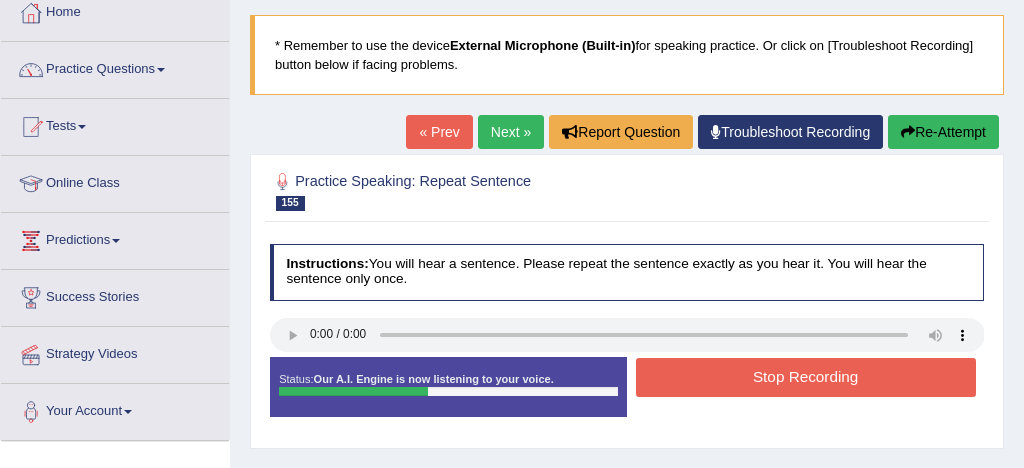 click on "Stop Recording" at bounding box center [806, 377] 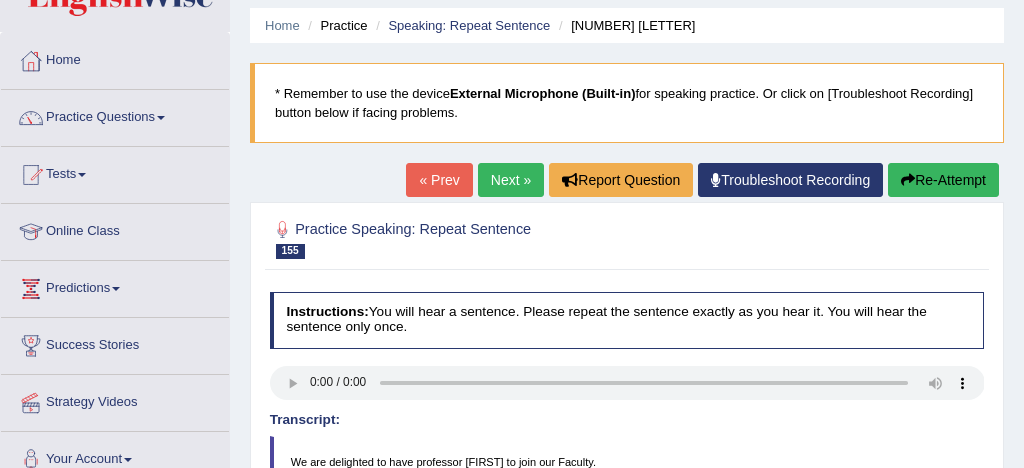 scroll, scrollTop: 0, scrollLeft: 0, axis: both 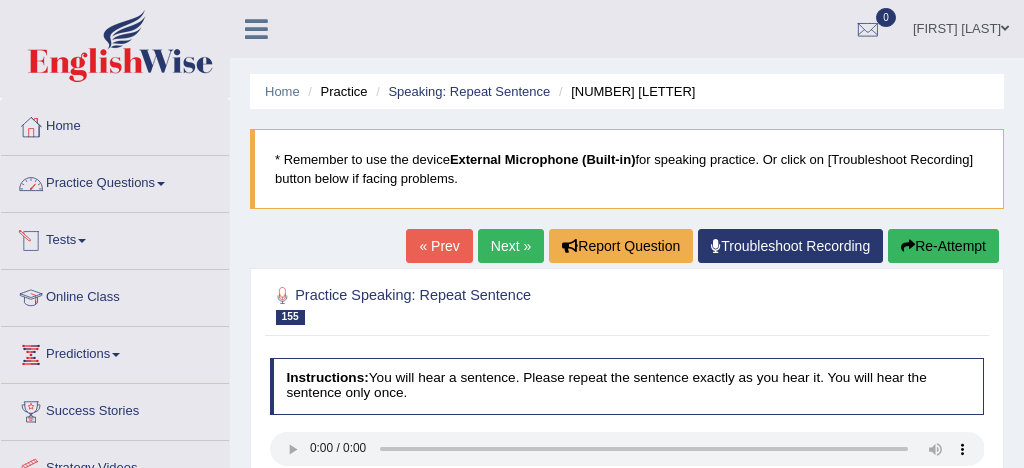 click on "Practice Questions" at bounding box center (115, 181) 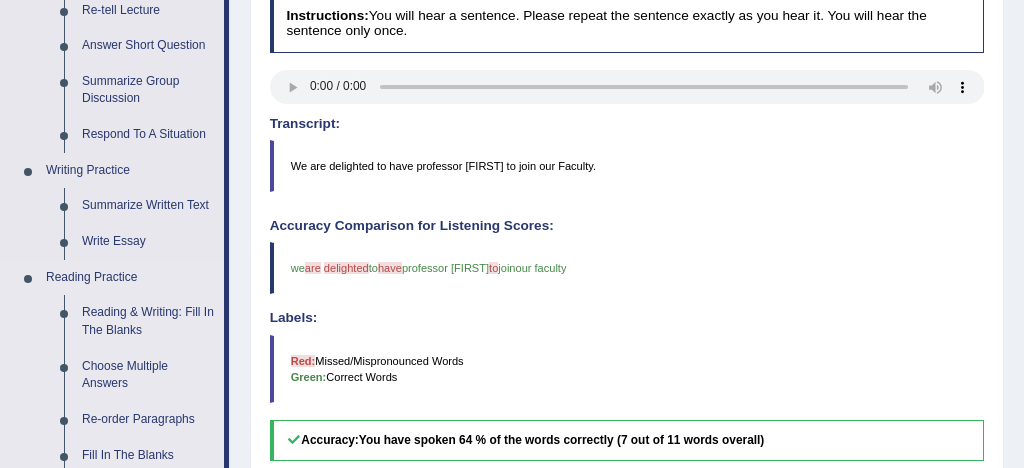 scroll, scrollTop: 282, scrollLeft: 0, axis: vertical 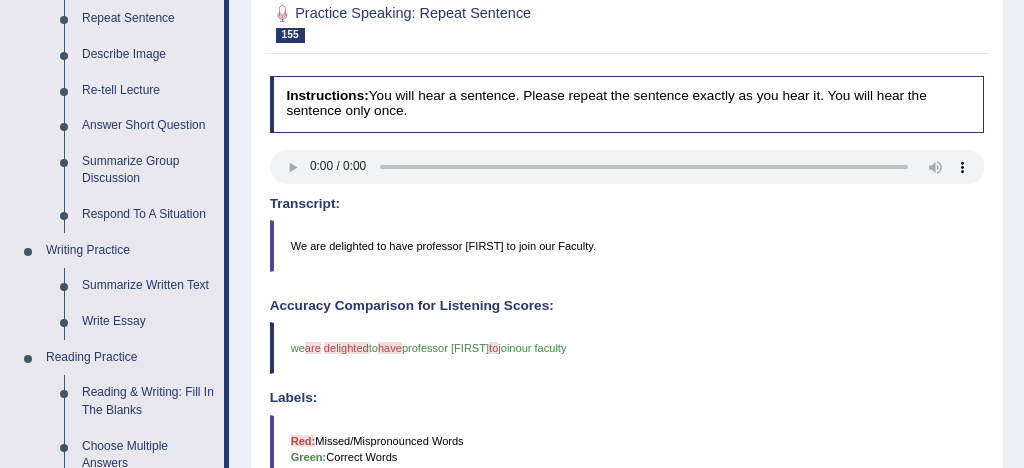click on "Re-tell Lecture" at bounding box center [148, 91] 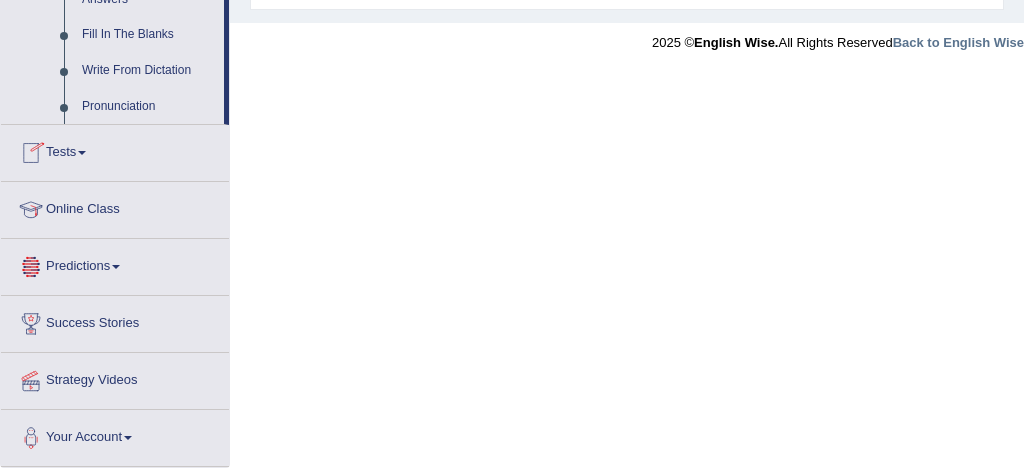 scroll, scrollTop: 1174, scrollLeft: 0, axis: vertical 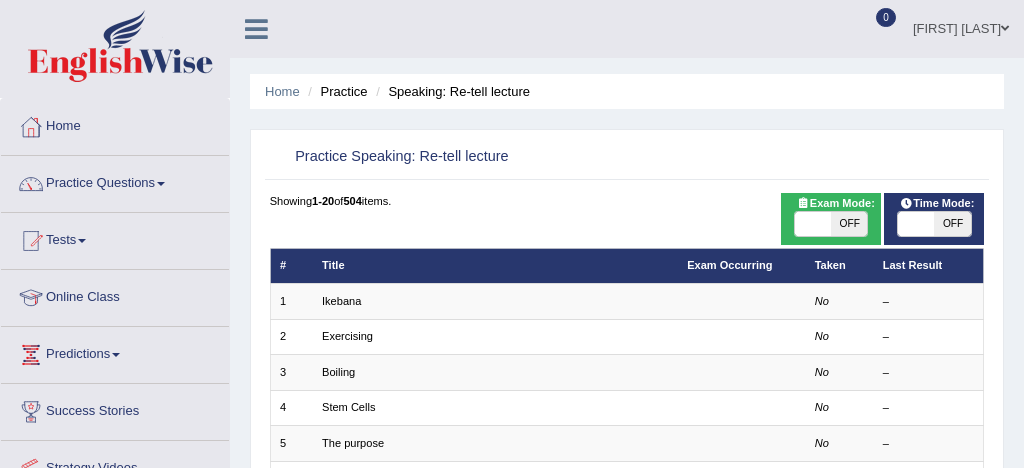 click at bounding box center [813, 224] 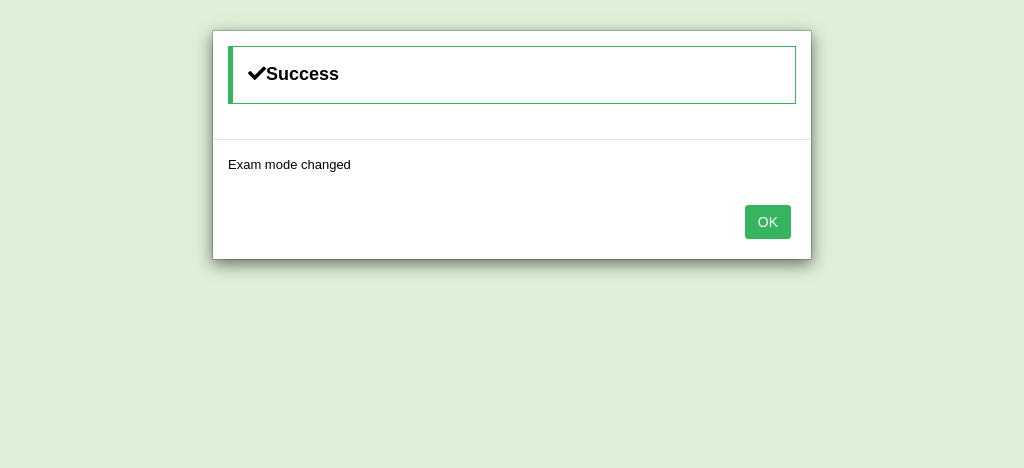 click on "OK" at bounding box center [768, 222] 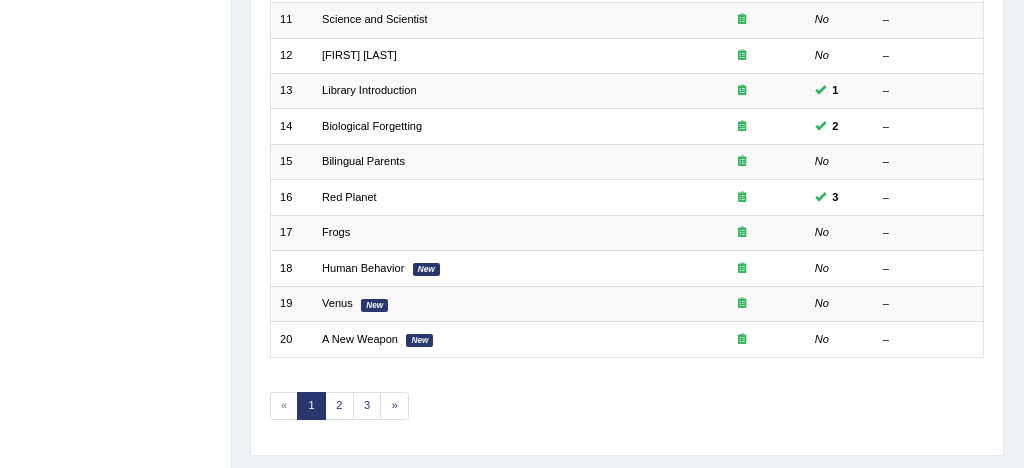 scroll, scrollTop: 684, scrollLeft: 0, axis: vertical 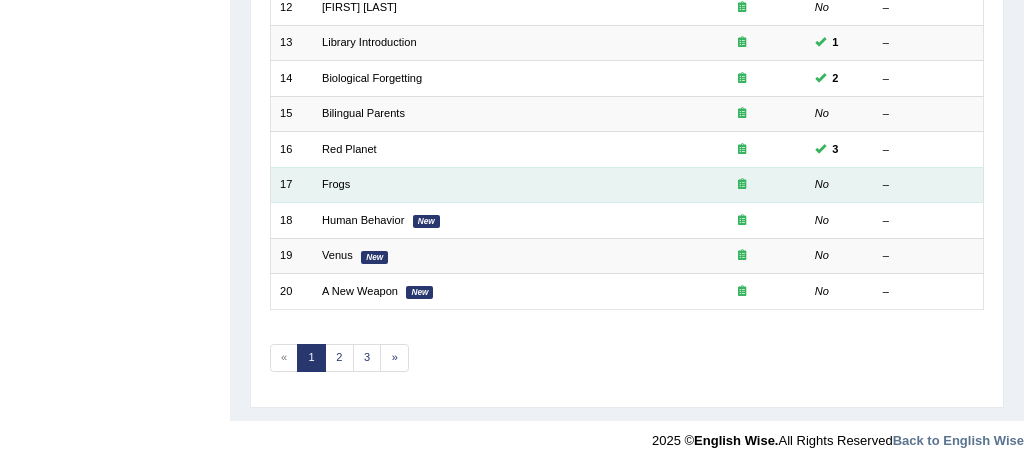 click on "Frogs" at bounding box center (495, 184) 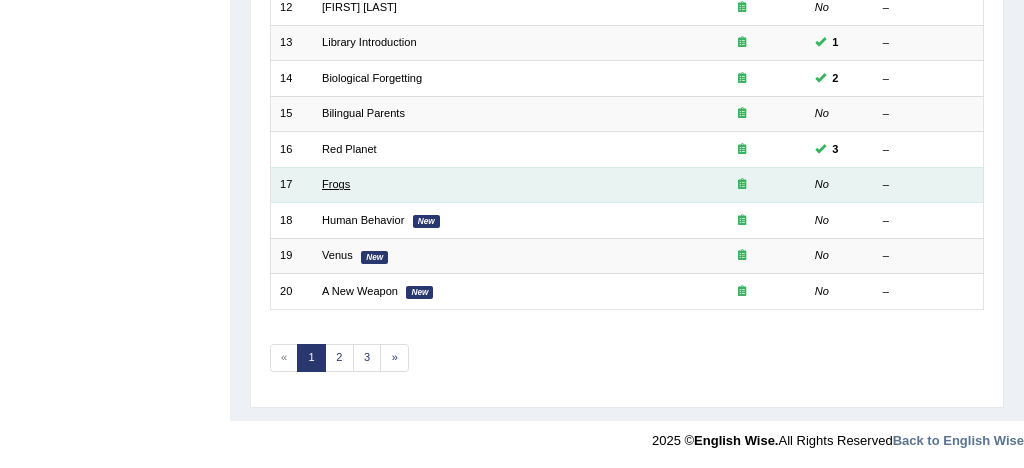 click on "Frogs" at bounding box center (336, 184) 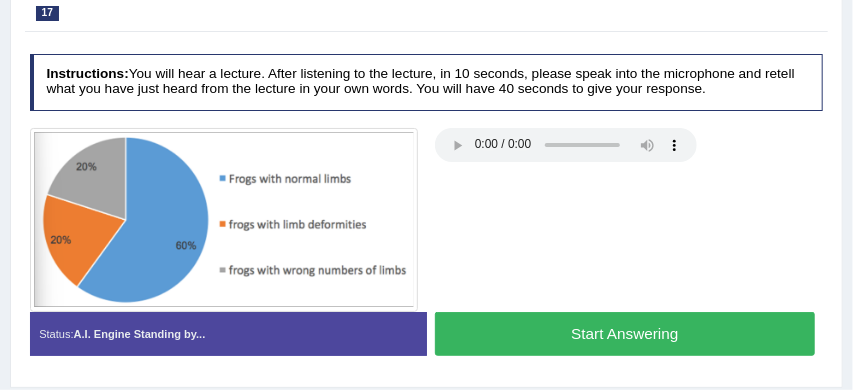 scroll, scrollTop: 307, scrollLeft: 0, axis: vertical 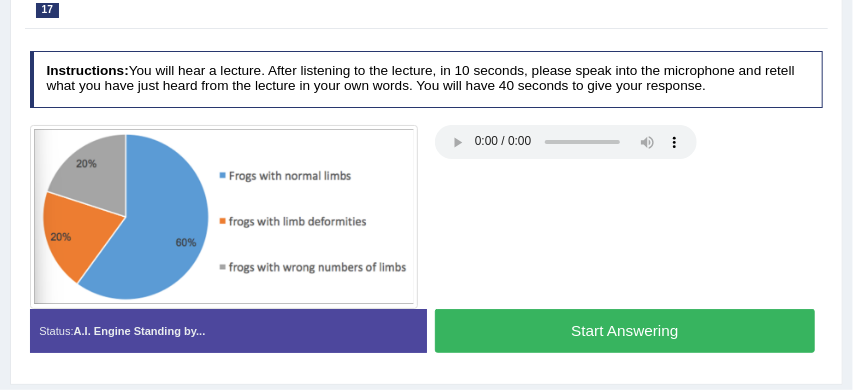 click on "Start Answering" at bounding box center [625, 330] 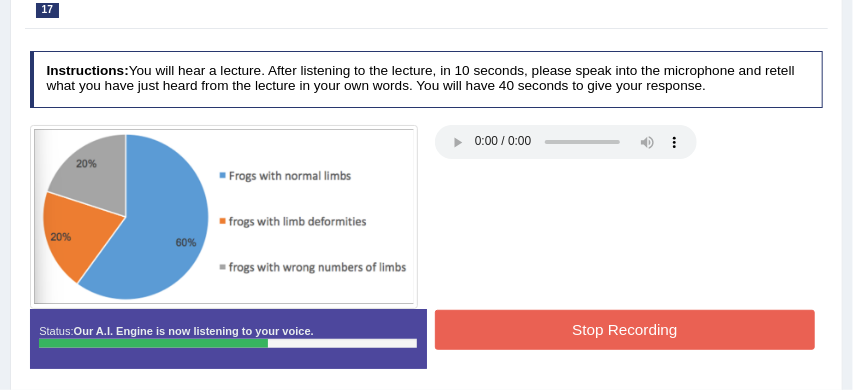 click on "Stop Recording" at bounding box center [625, 329] 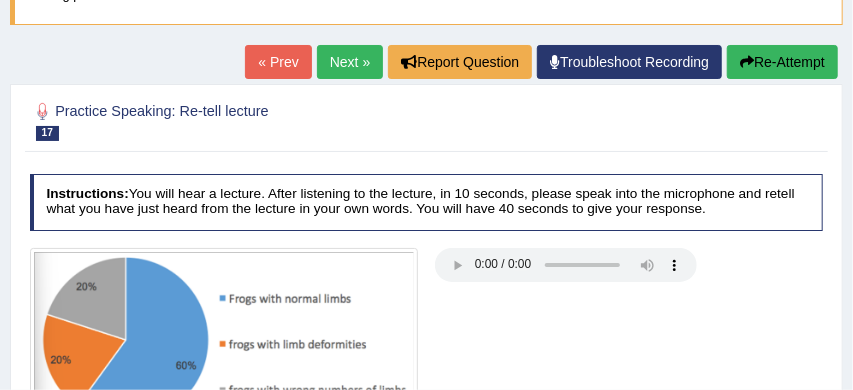 scroll, scrollTop: 181, scrollLeft: 0, axis: vertical 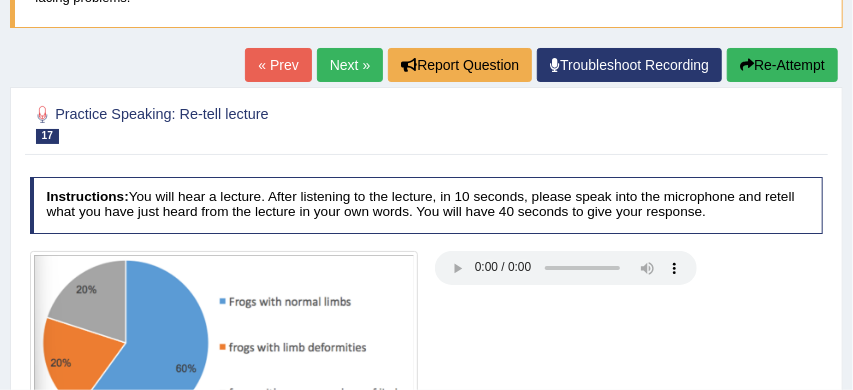 click on "Re-Attempt" at bounding box center [782, 65] 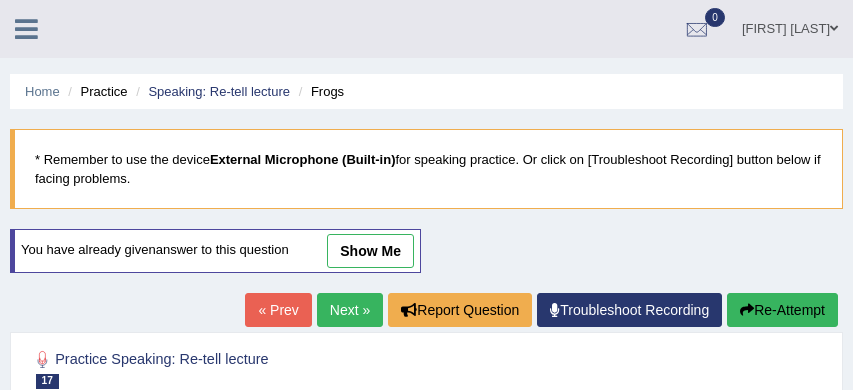 scroll, scrollTop: 444, scrollLeft: 0, axis: vertical 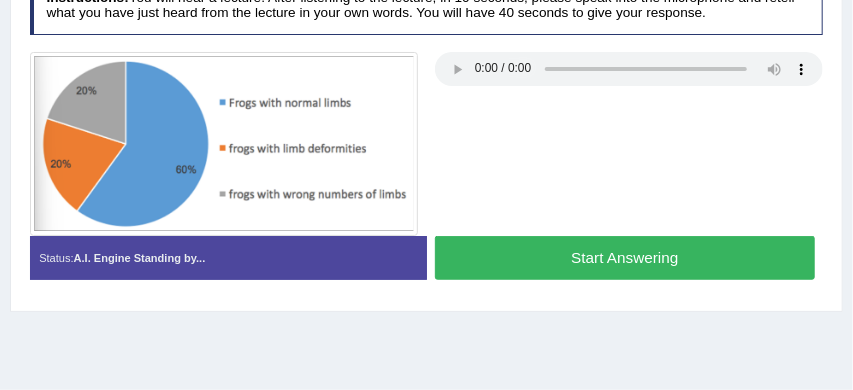 click on "Start Answering" at bounding box center [625, 257] 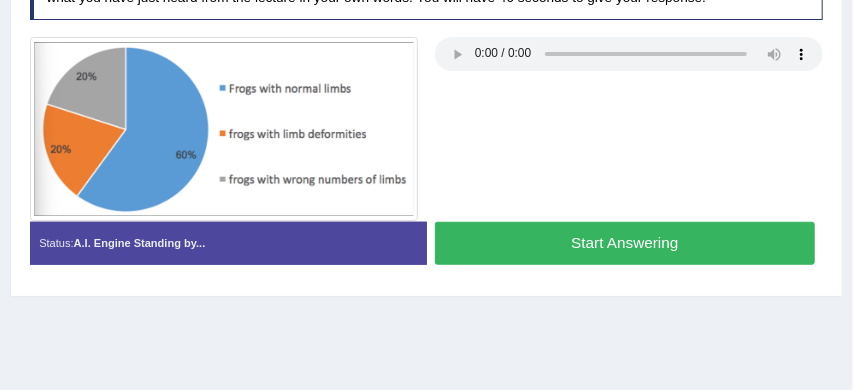scroll, scrollTop: 428, scrollLeft: 0, axis: vertical 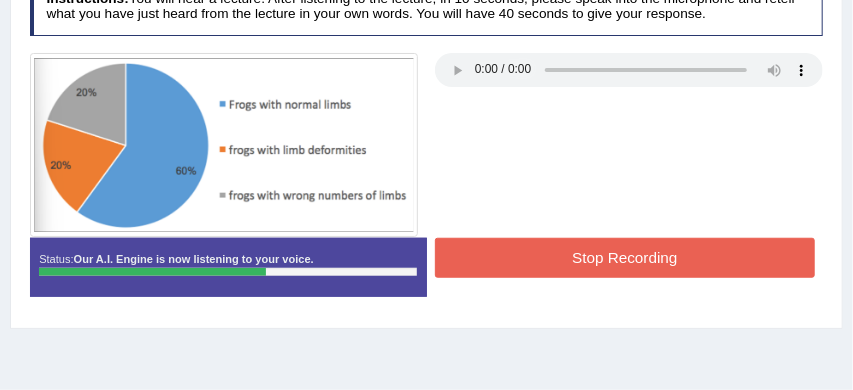 click on "Stop Recording" at bounding box center [625, 257] 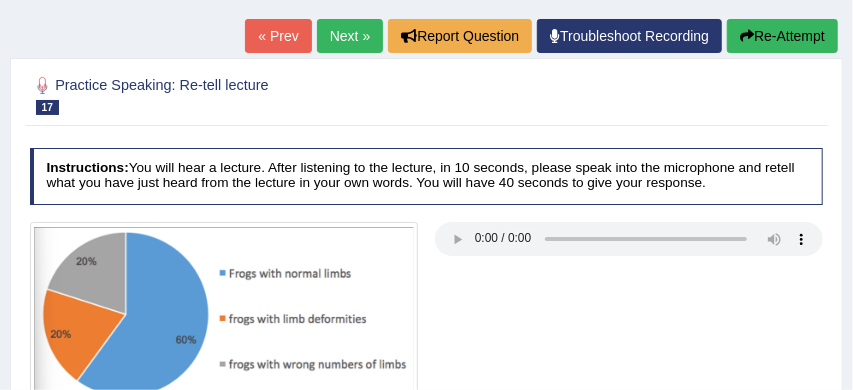 scroll, scrollTop: 258, scrollLeft: 0, axis: vertical 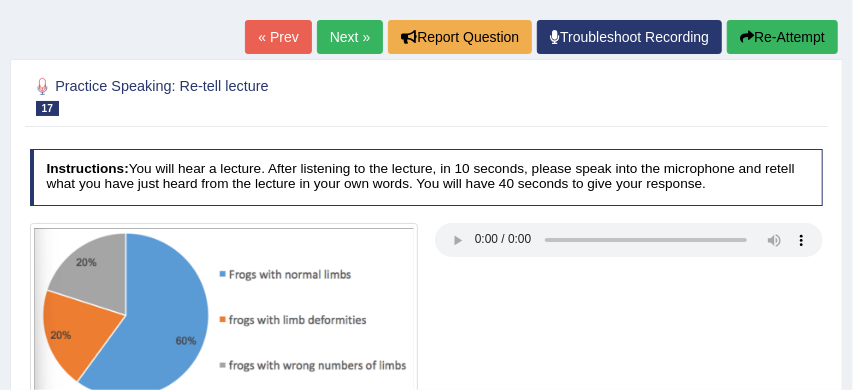 click on "Next »" at bounding box center [350, 37] 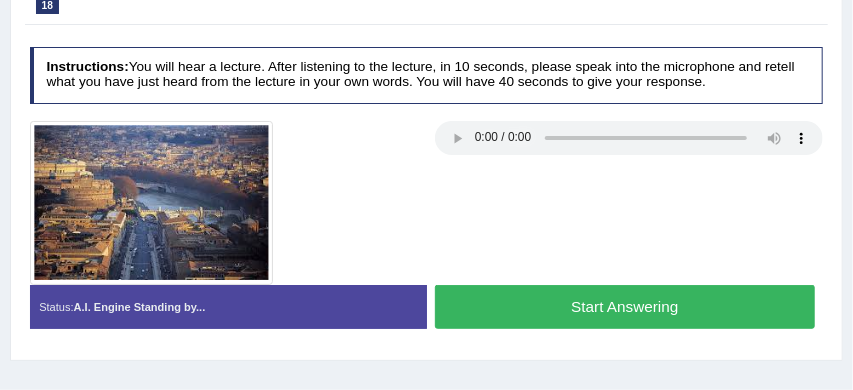 scroll, scrollTop: 324, scrollLeft: 0, axis: vertical 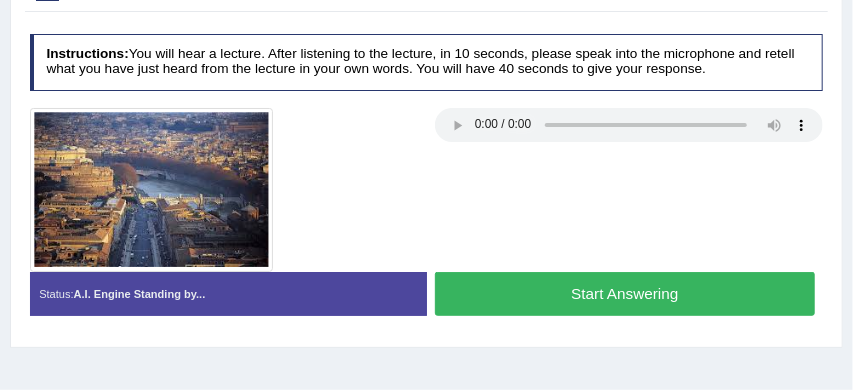 click on "Start Answering" at bounding box center [625, 293] 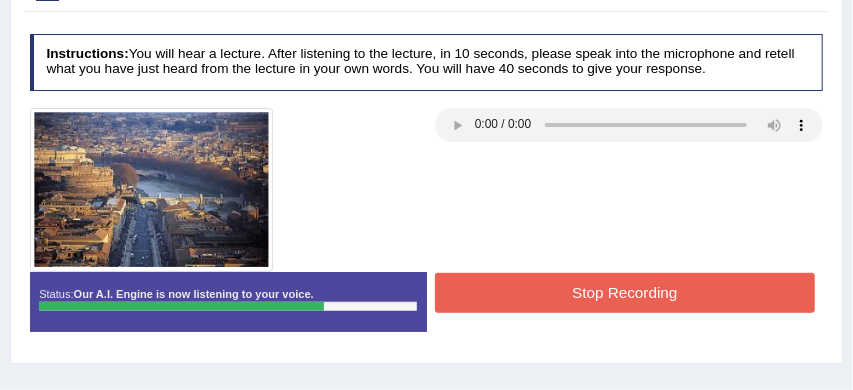 click on "Stop Recording" at bounding box center (625, 292) 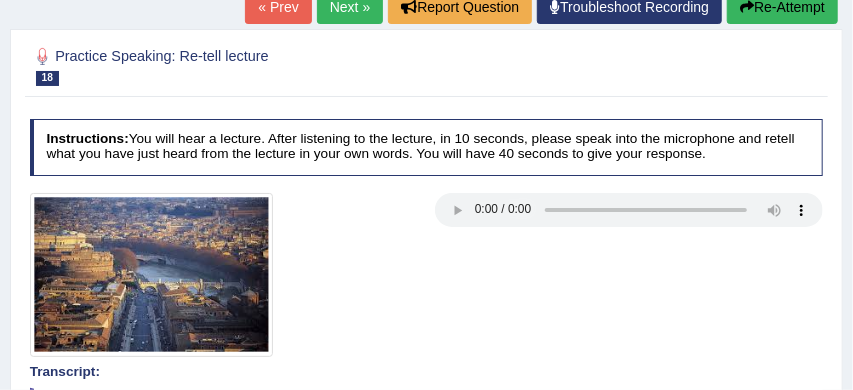 scroll, scrollTop: 180, scrollLeft: 0, axis: vertical 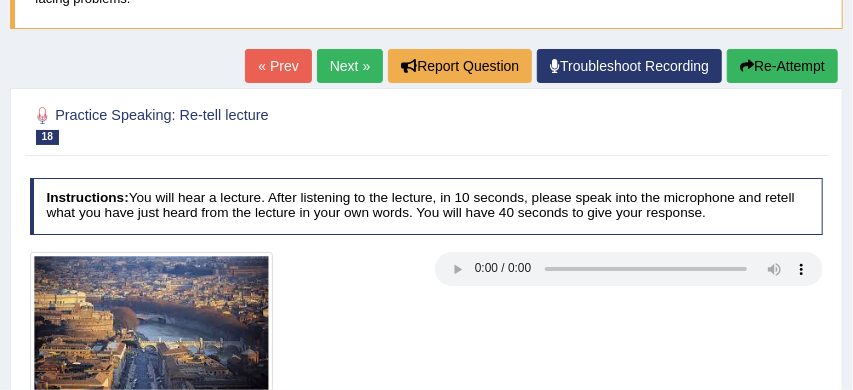 click on "Next »" at bounding box center (350, 66) 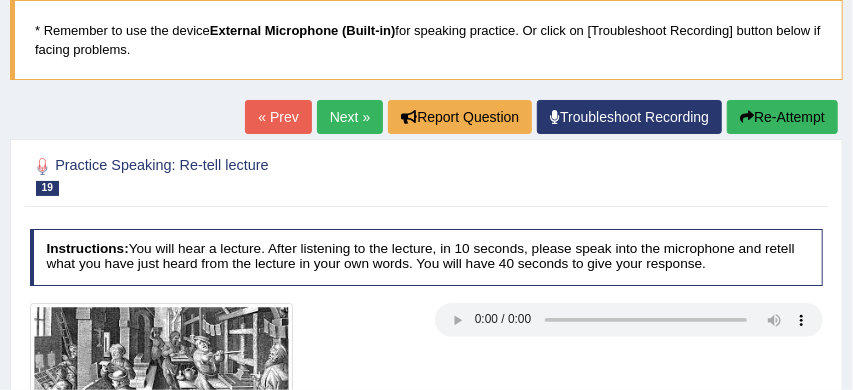 scroll, scrollTop: 122, scrollLeft: 0, axis: vertical 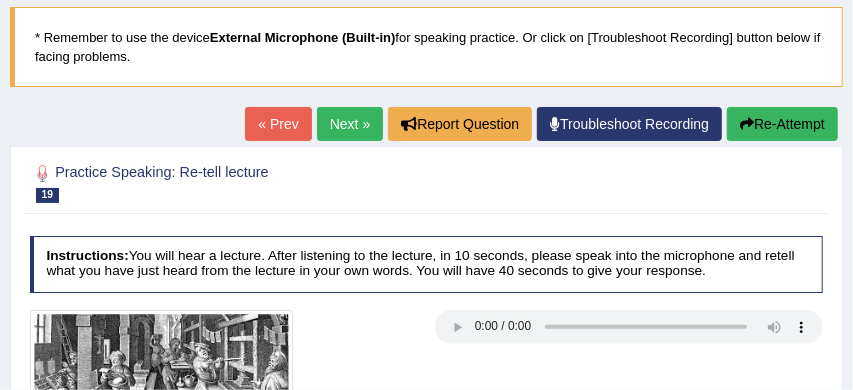 click on "Next »" at bounding box center [350, 124] 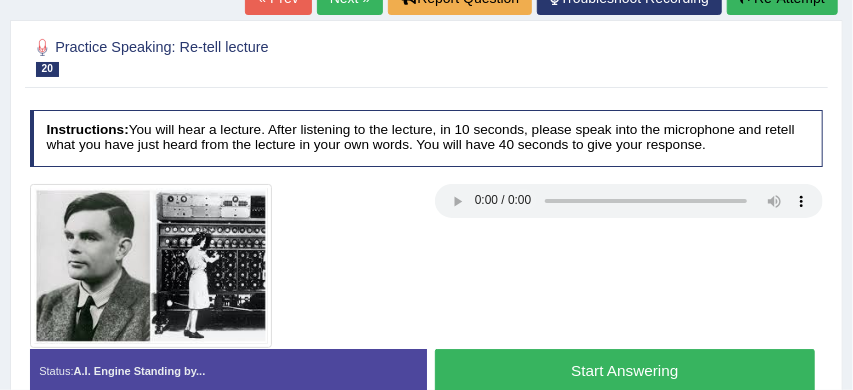 scroll, scrollTop: 259, scrollLeft: 0, axis: vertical 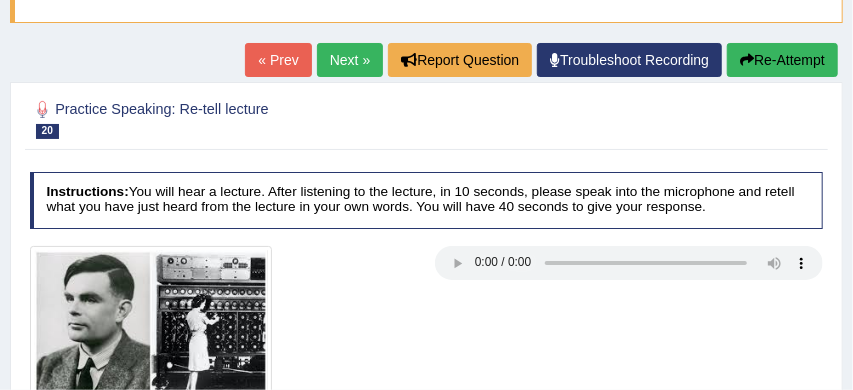 type 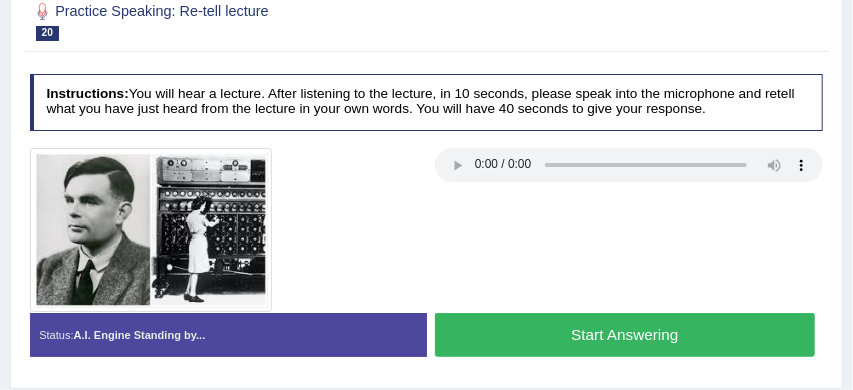 scroll, scrollTop: 291, scrollLeft: 0, axis: vertical 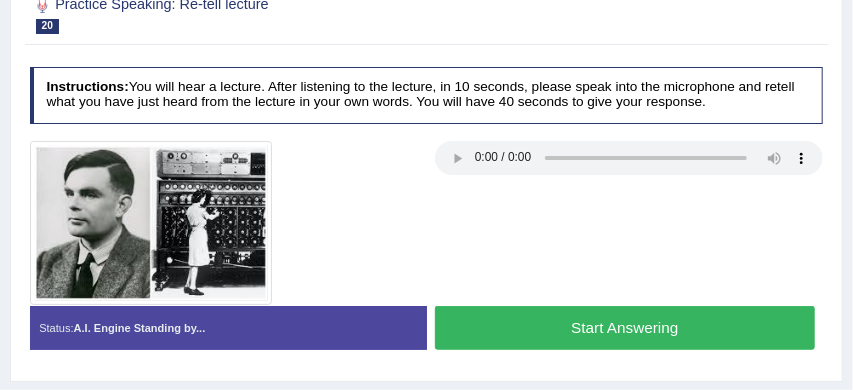 click on "Start Answering" at bounding box center (625, 327) 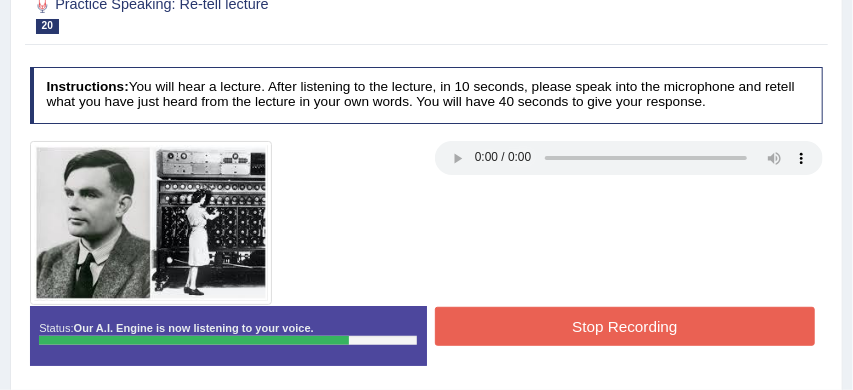 click on "Stop Recording" at bounding box center [625, 326] 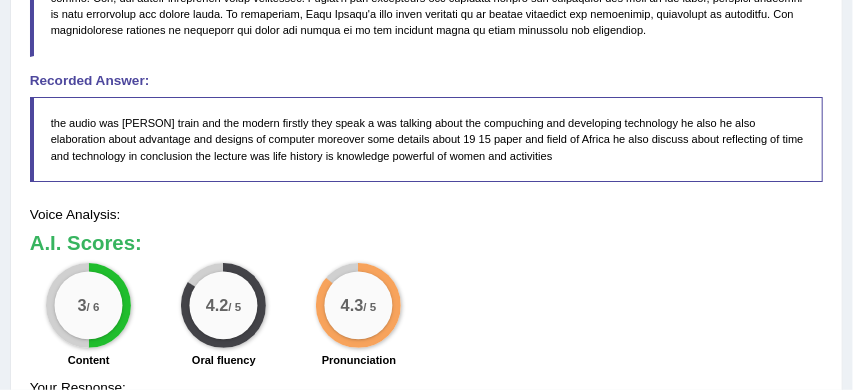 scroll, scrollTop: 771, scrollLeft: 0, axis: vertical 